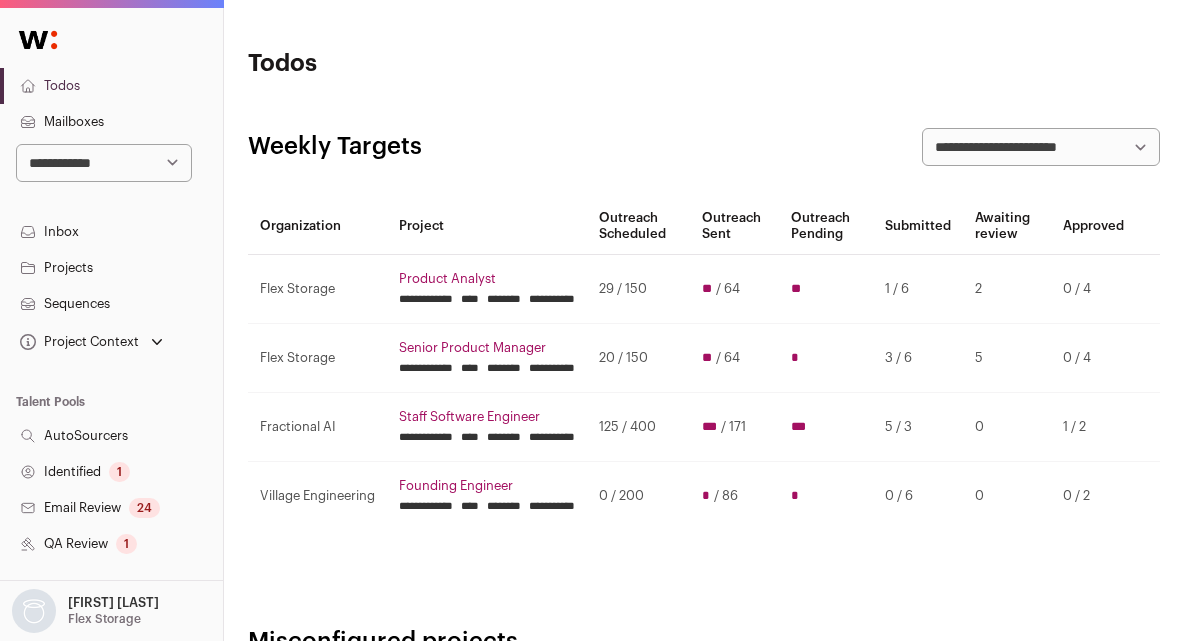 scroll, scrollTop: 0, scrollLeft: 0, axis: both 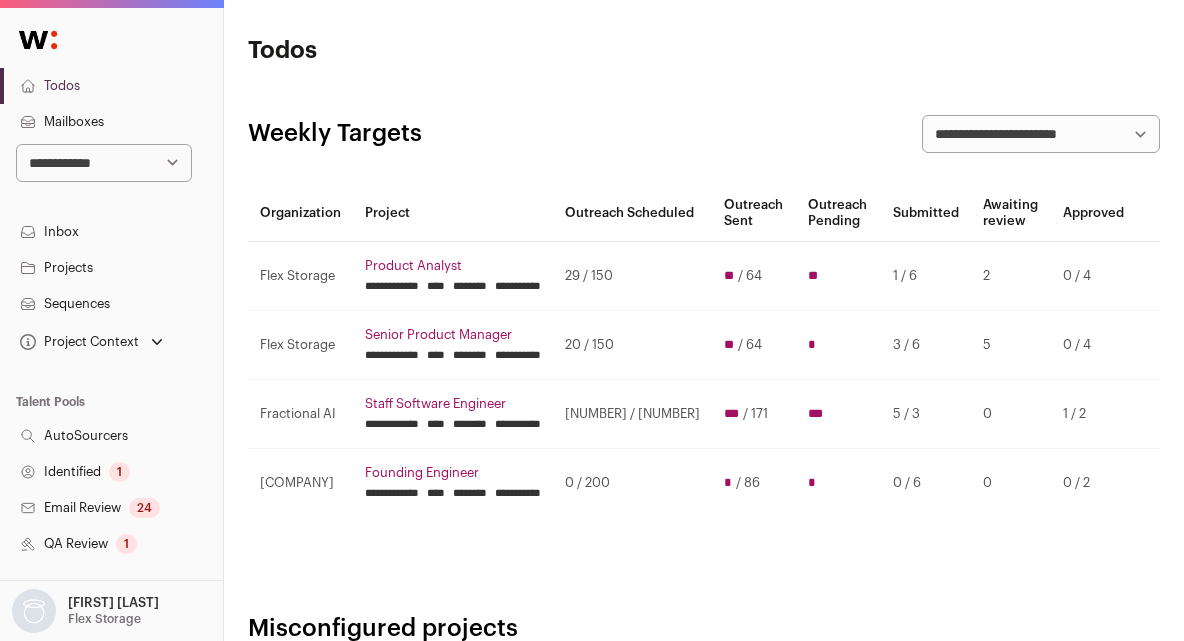 click on "********" at bounding box center [392, 286] 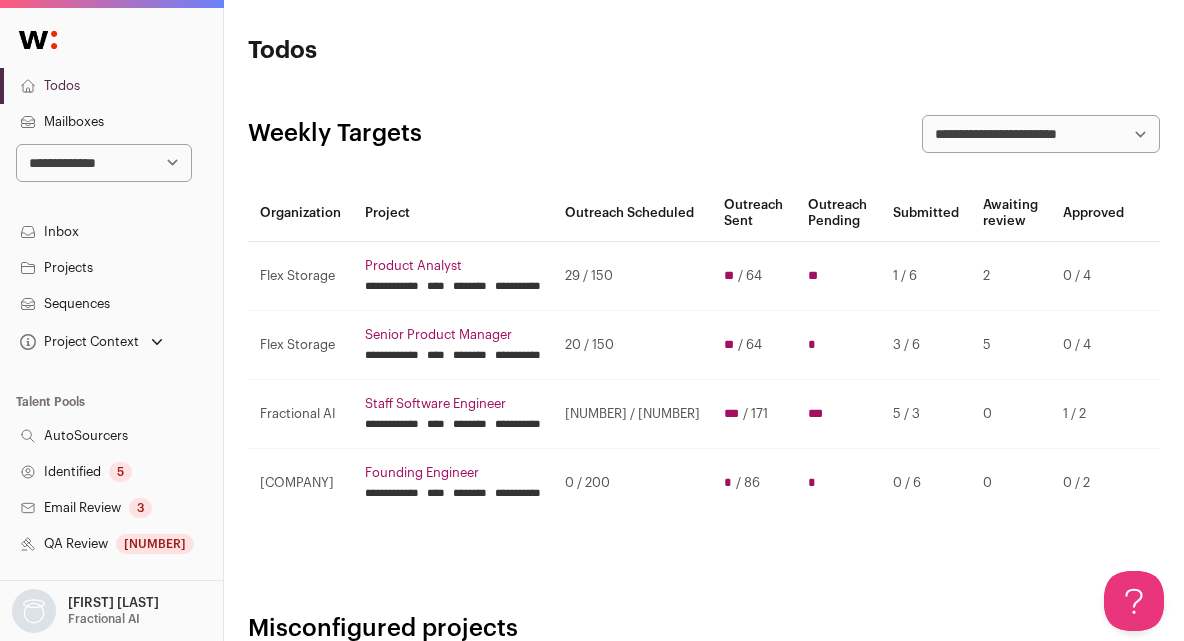 scroll, scrollTop: 0, scrollLeft: 0, axis: both 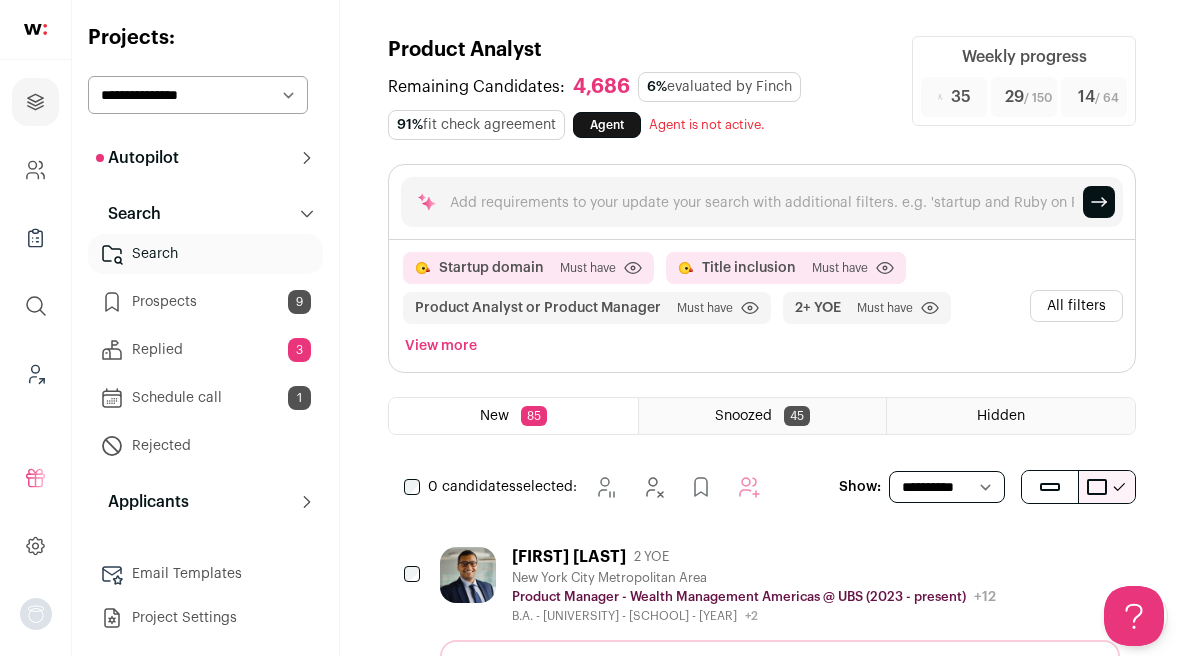 click on "**********" at bounding box center [947, 487] 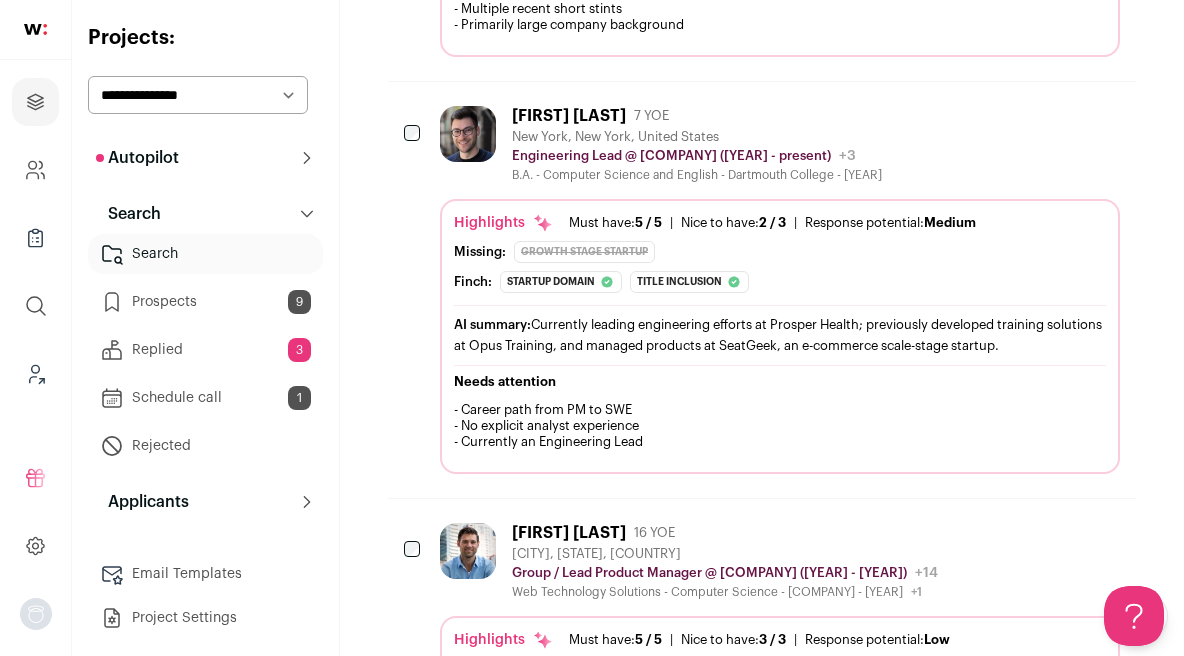 scroll, scrollTop: 1033, scrollLeft: 0, axis: vertical 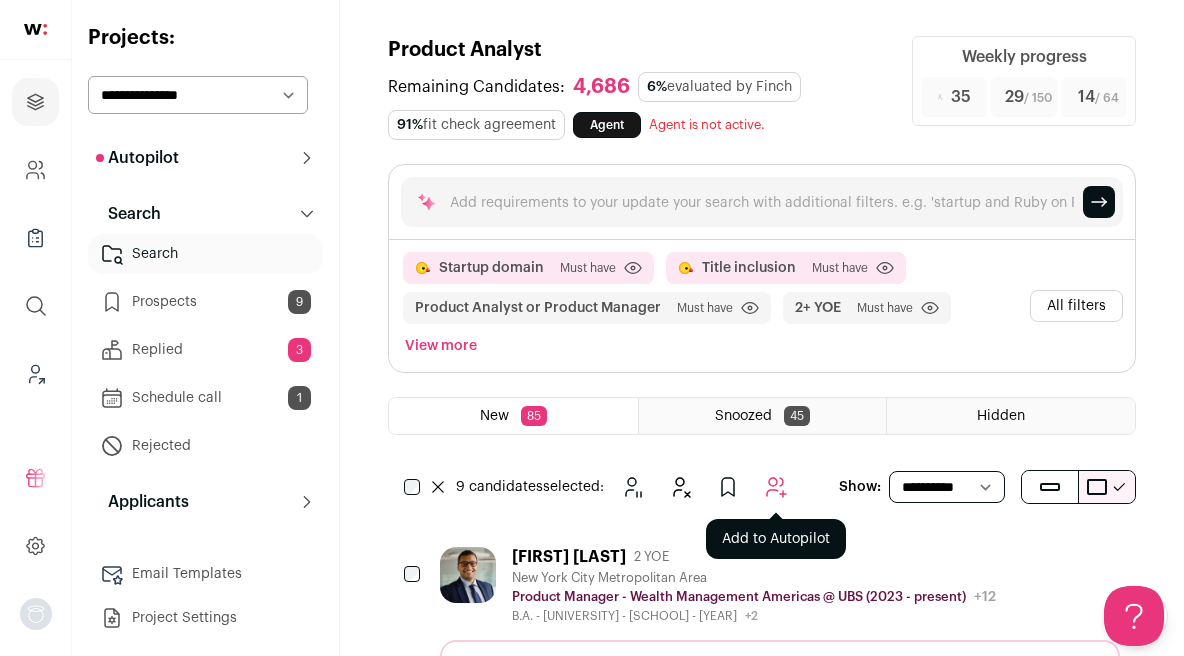 click at bounding box center [776, 487] 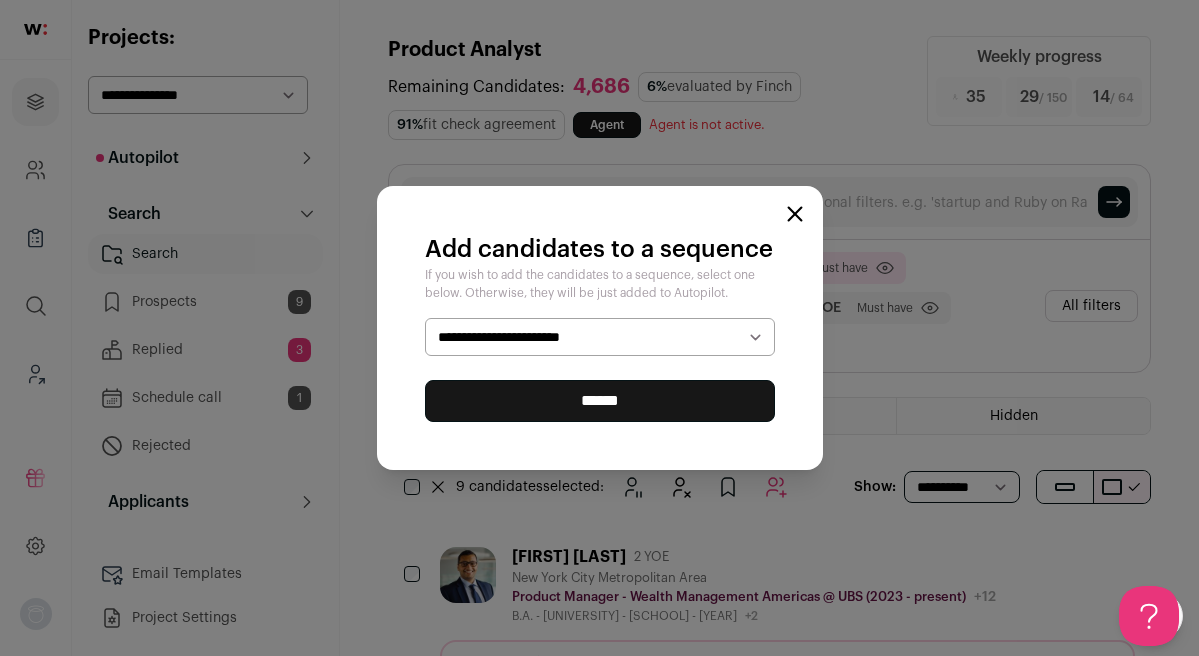 select on "*****" 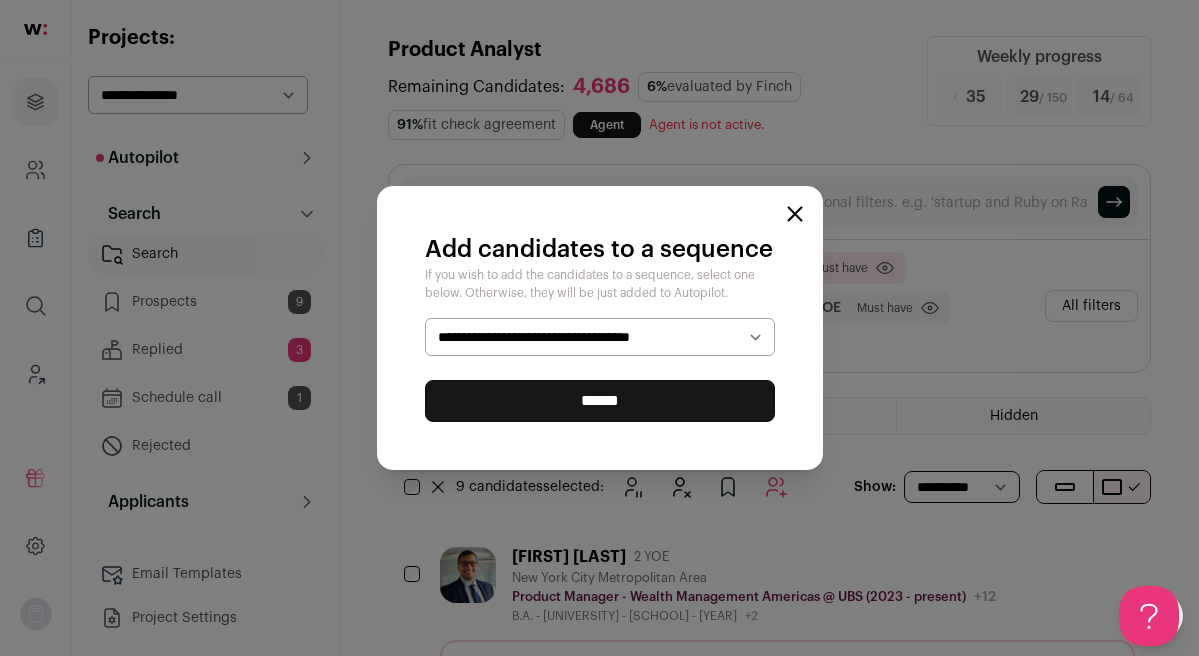 click on "******" at bounding box center [600, 401] 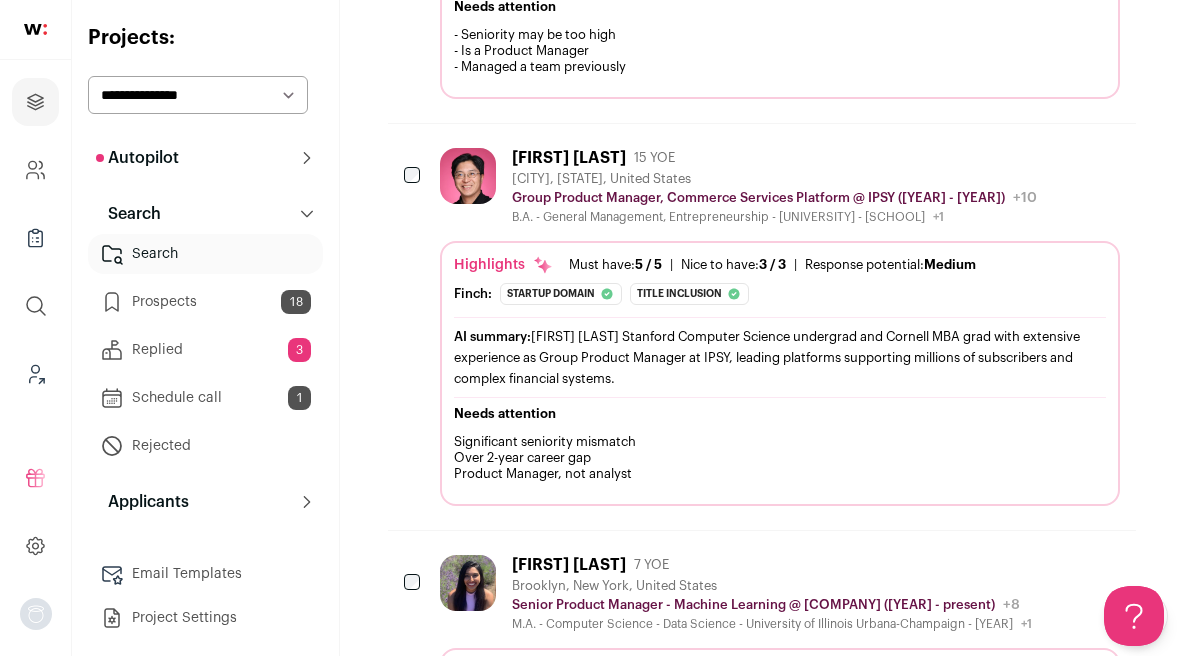 scroll, scrollTop: 2089, scrollLeft: 0, axis: vertical 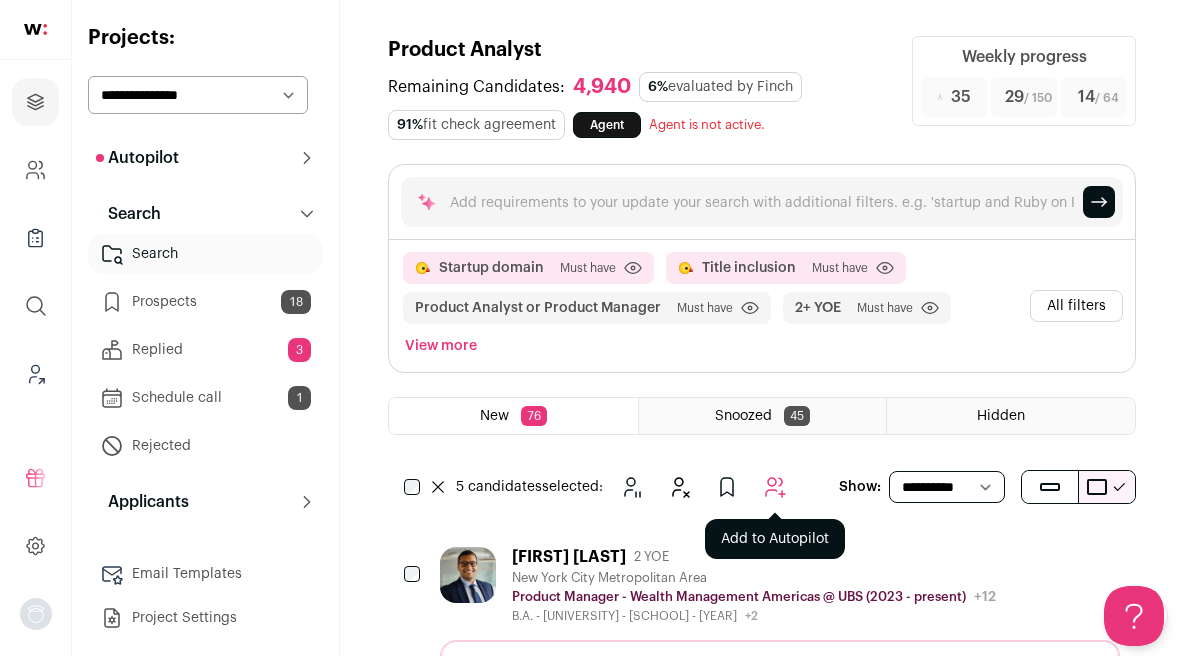 click at bounding box center (775, 487) 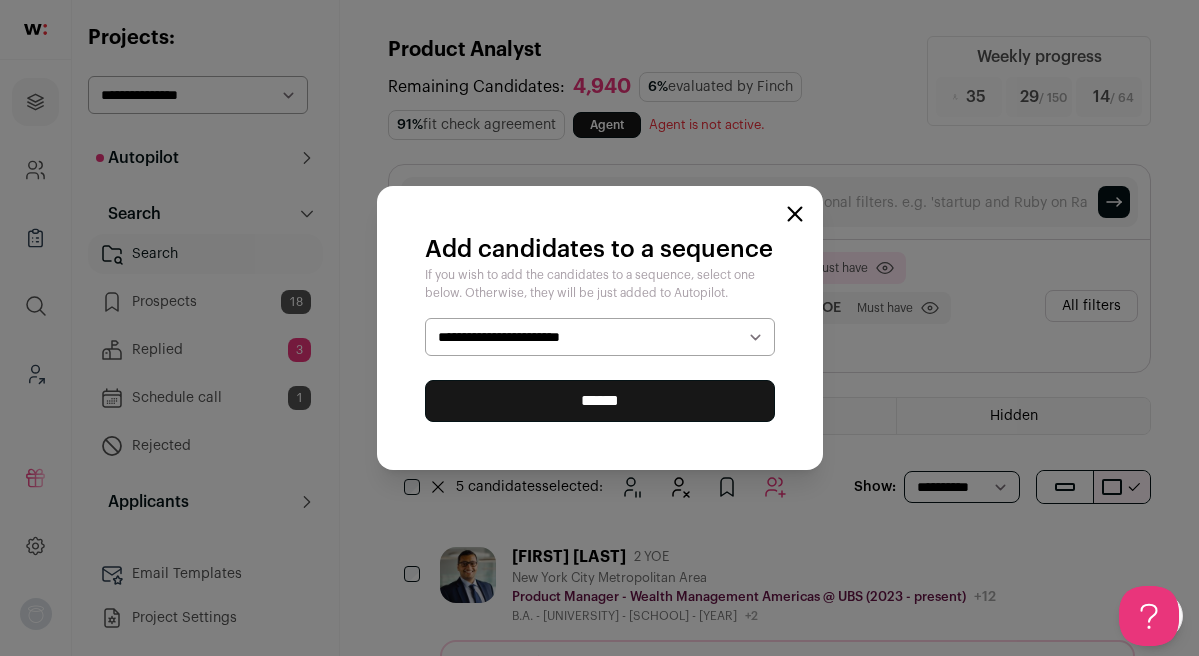 select on "*****" 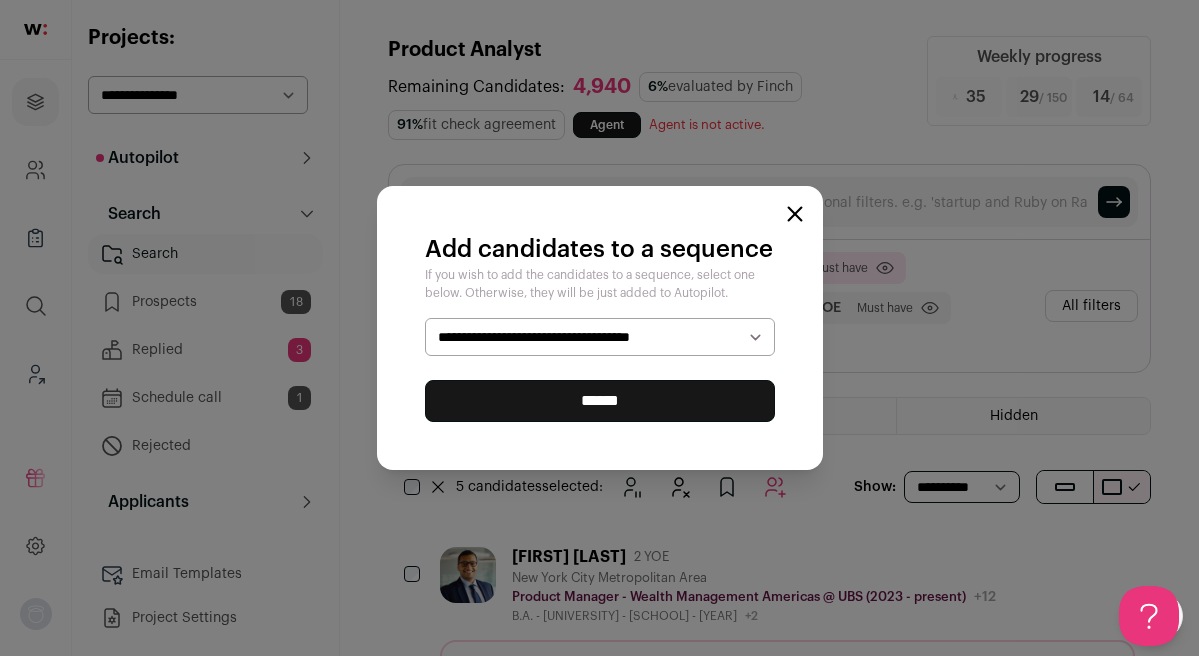 click on "******" at bounding box center (600, 401) 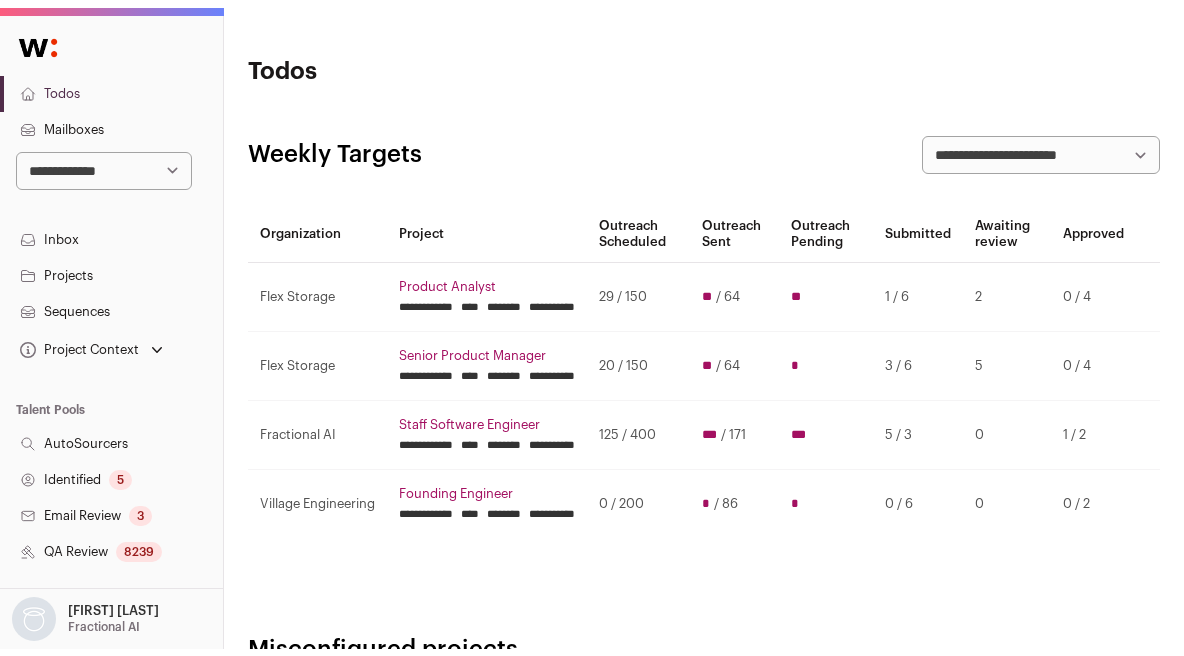 scroll, scrollTop: 0, scrollLeft: 0, axis: both 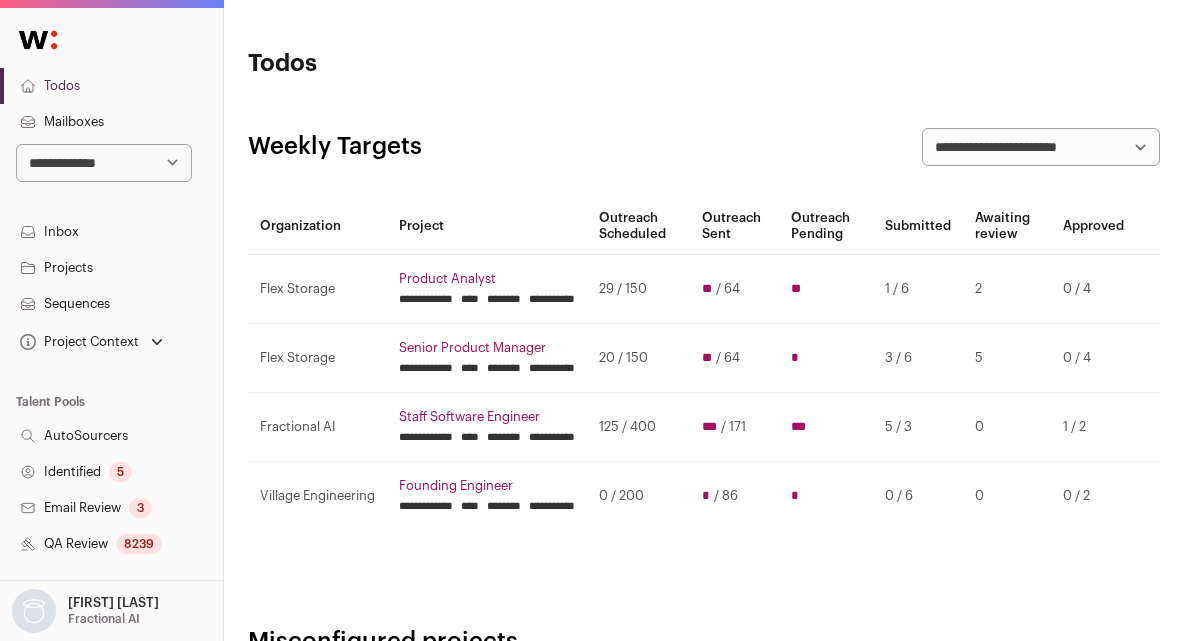 click on "********" at bounding box center (426, 299) 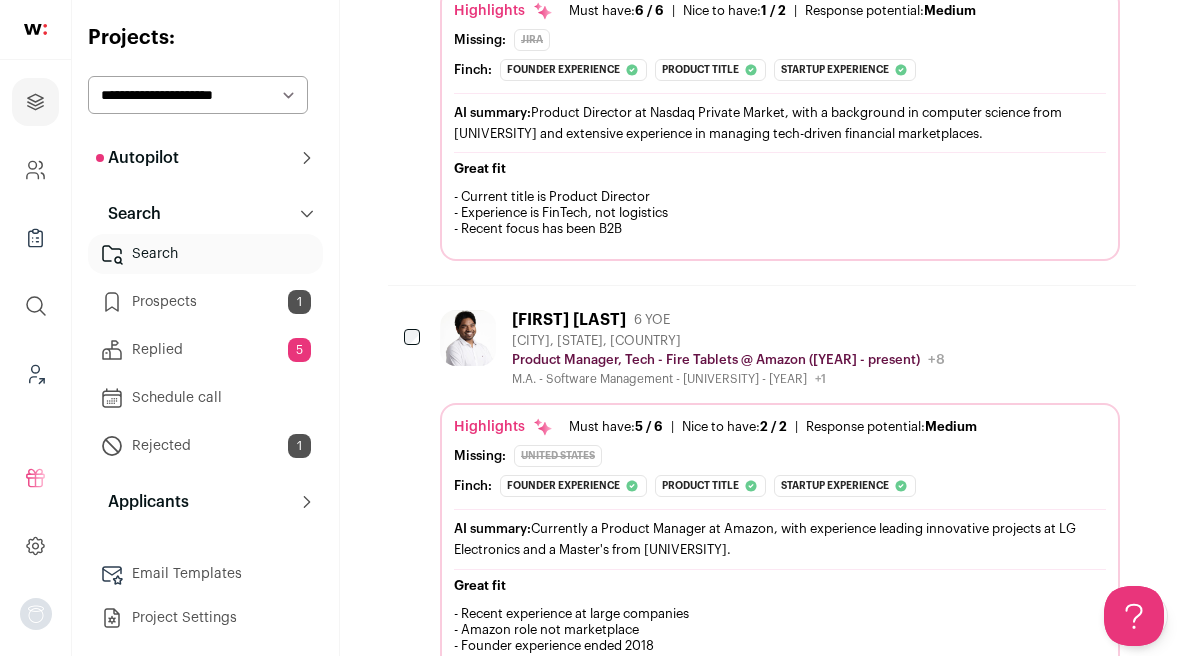 scroll, scrollTop: 712, scrollLeft: 0, axis: vertical 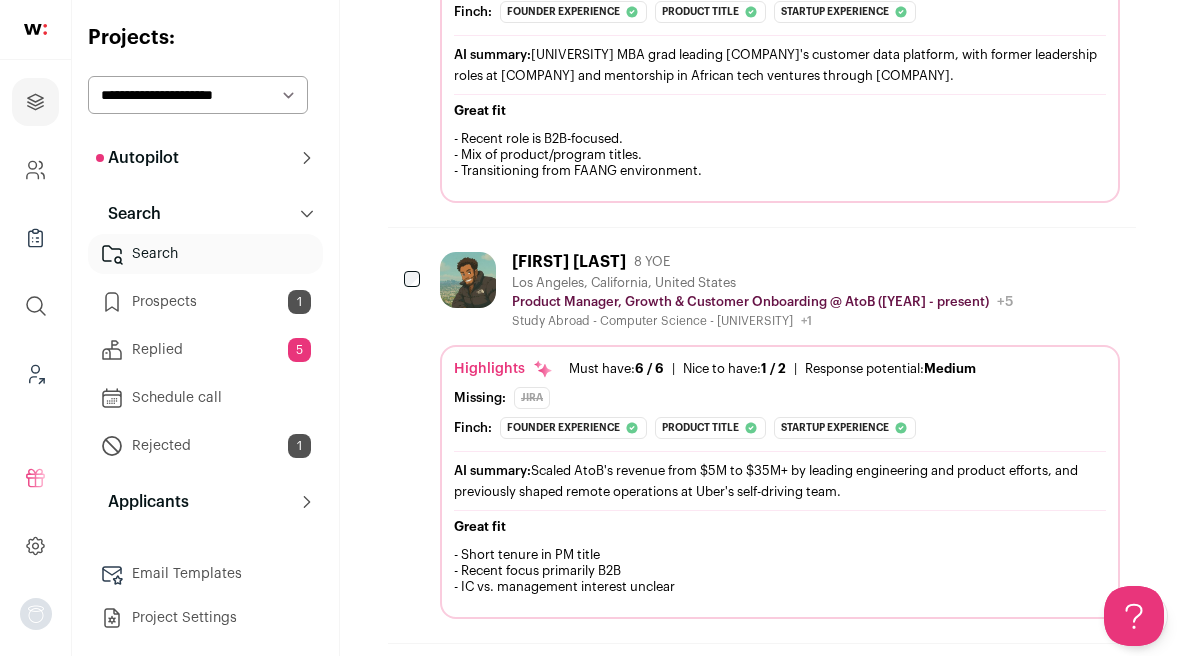 click on "Biniyam Asnake
8 YOE
Los Angeles, California, United States
Product Manager, Growth & Customer Onboarding @ AtoB
(2022 - present)
AtoB
Public / Private
Private
Valuation
$800M
Company size
101-250
Founded 2019 Tags" at bounding box center [762, 435] 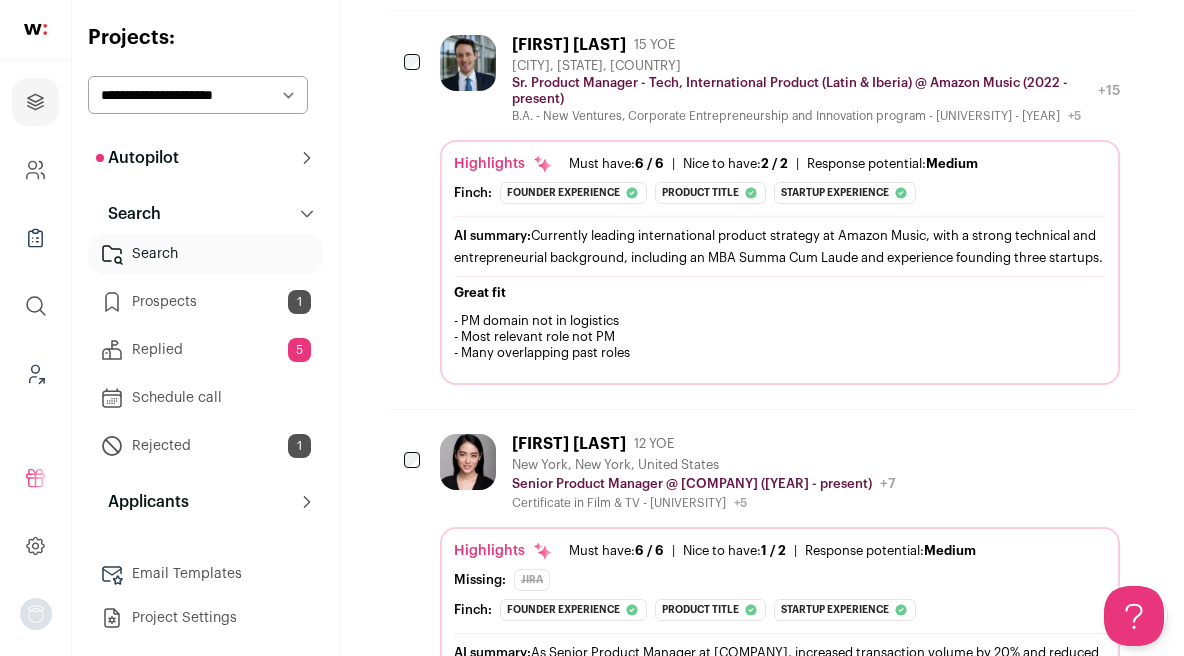 scroll, scrollTop: 2809, scrollLeft: 0, axis: vertical 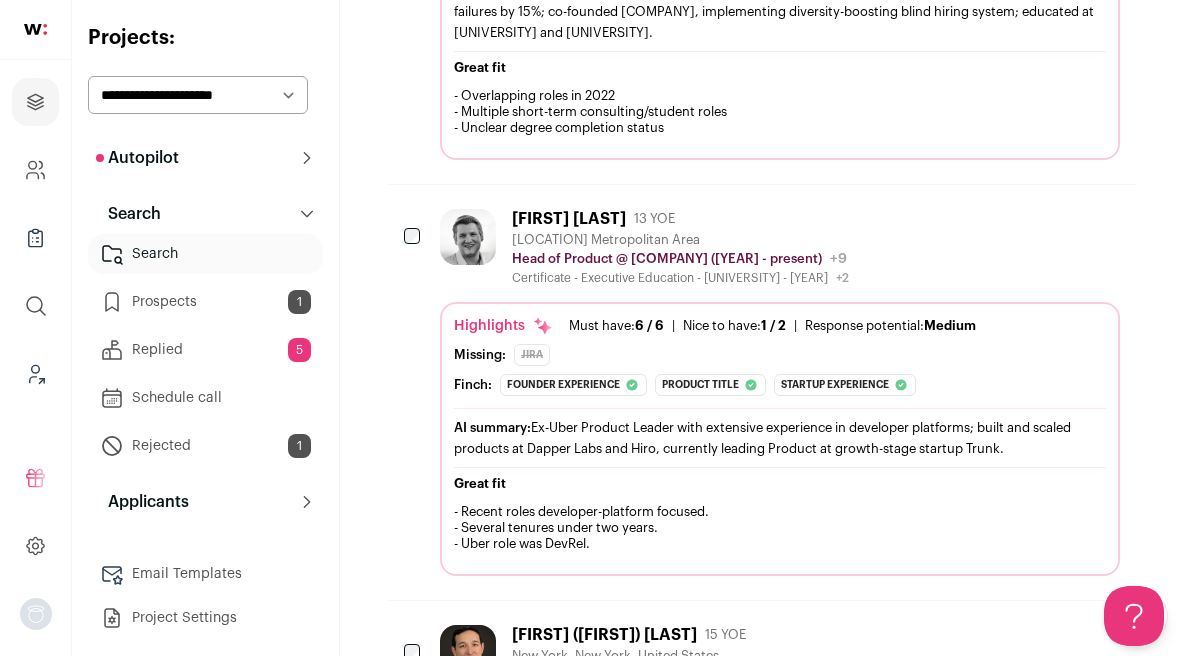 click at bounding box center [414, 237] 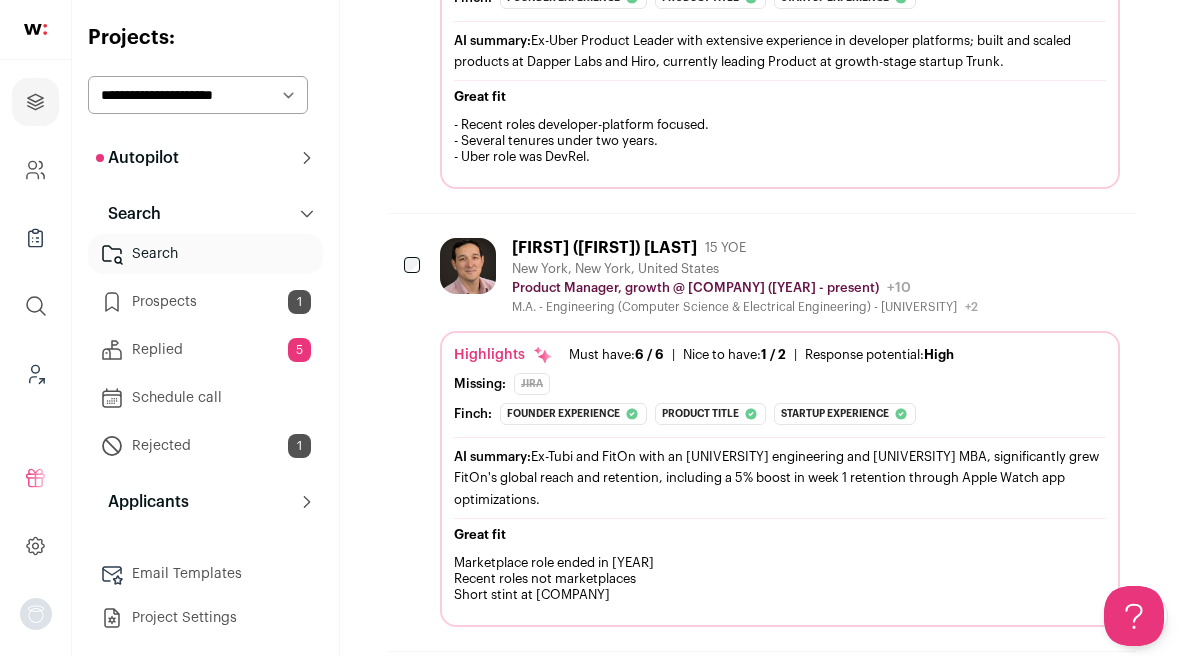 scroll, scrollTop: 3769, scrollLeft: 0, axis: vertical 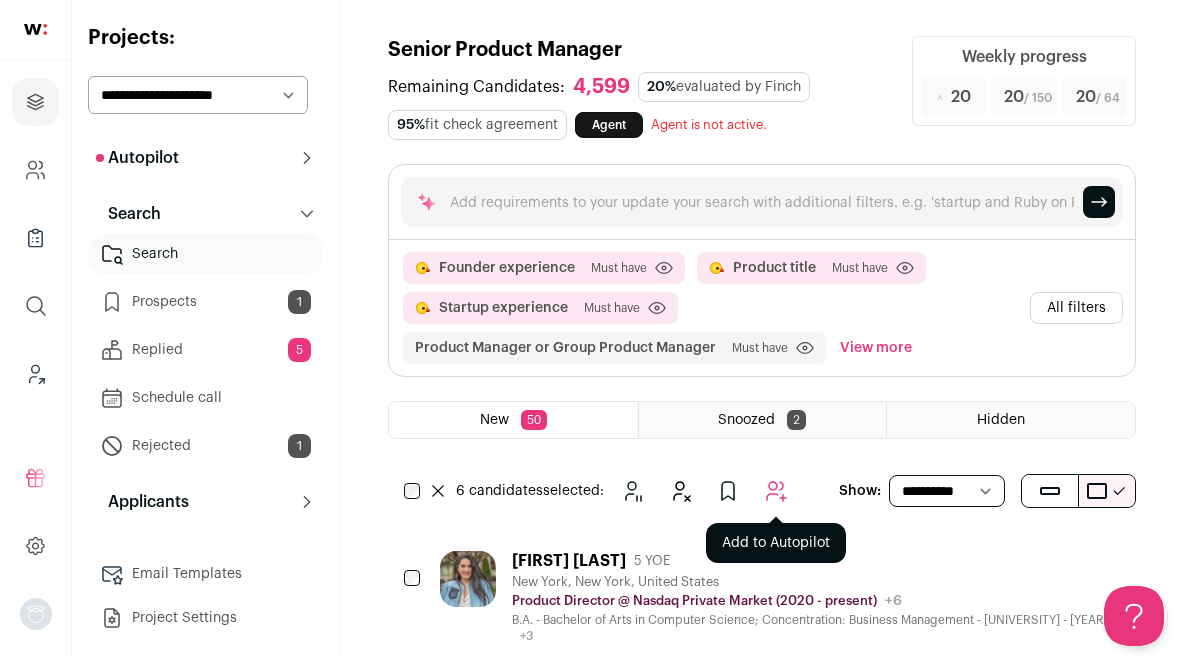 click at bounding box center [776, 491] 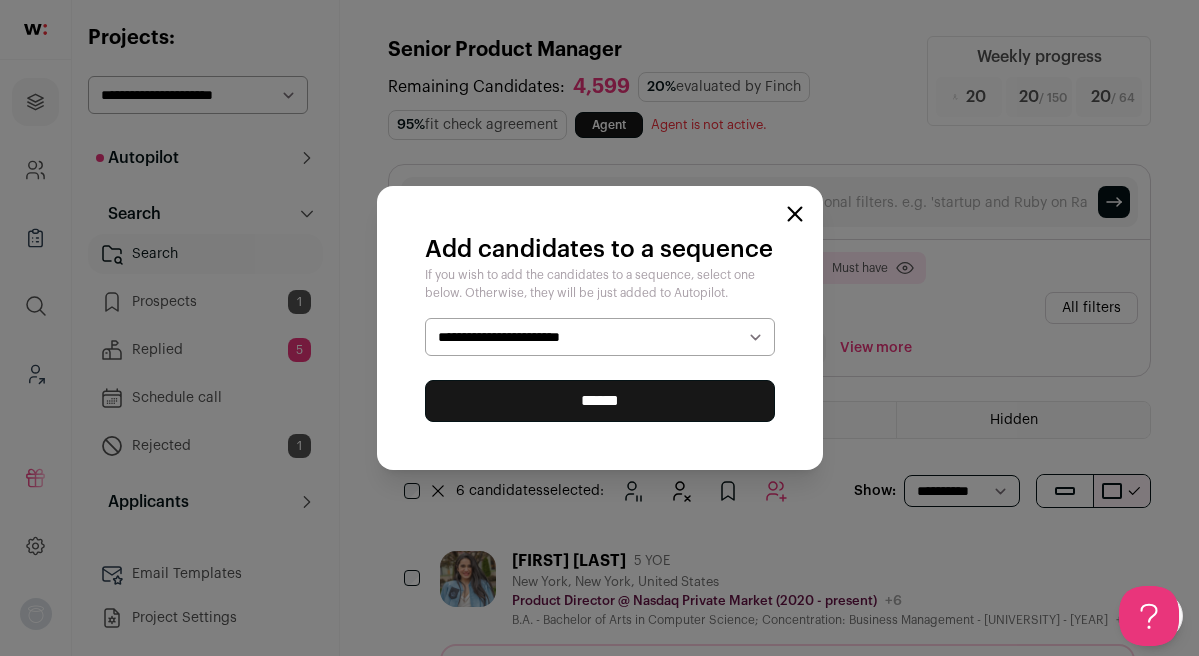 select on "*****" 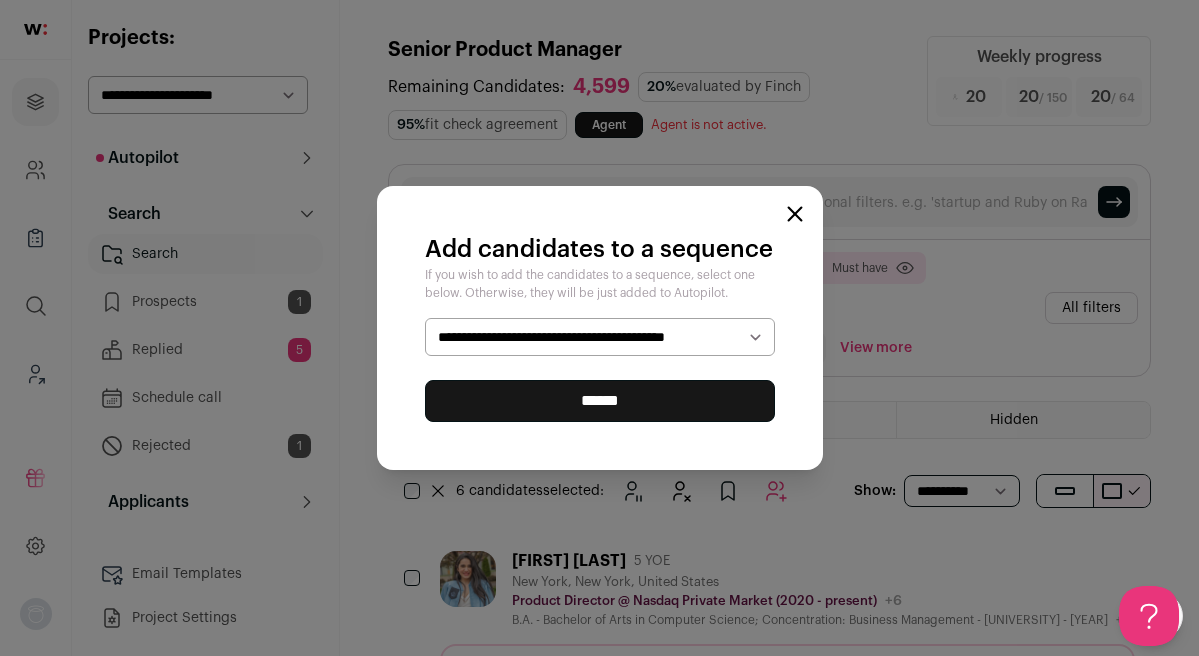 click on "******" at bounding box center [600, 401] 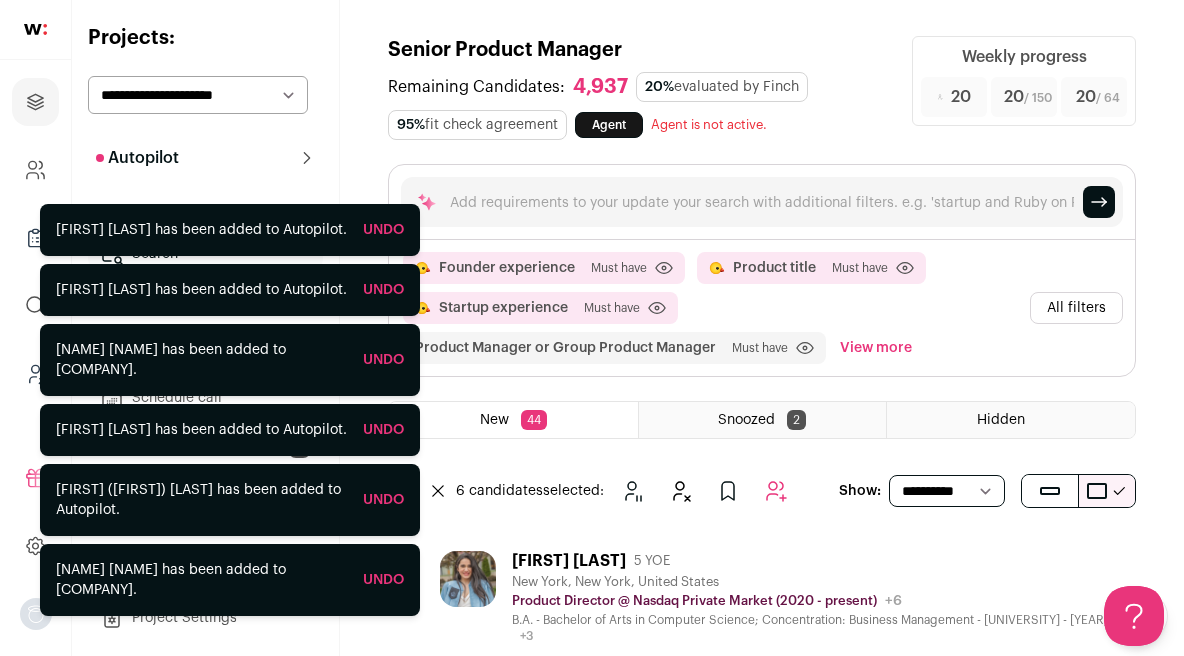 click on "**********" at bounding box center [947, 491] 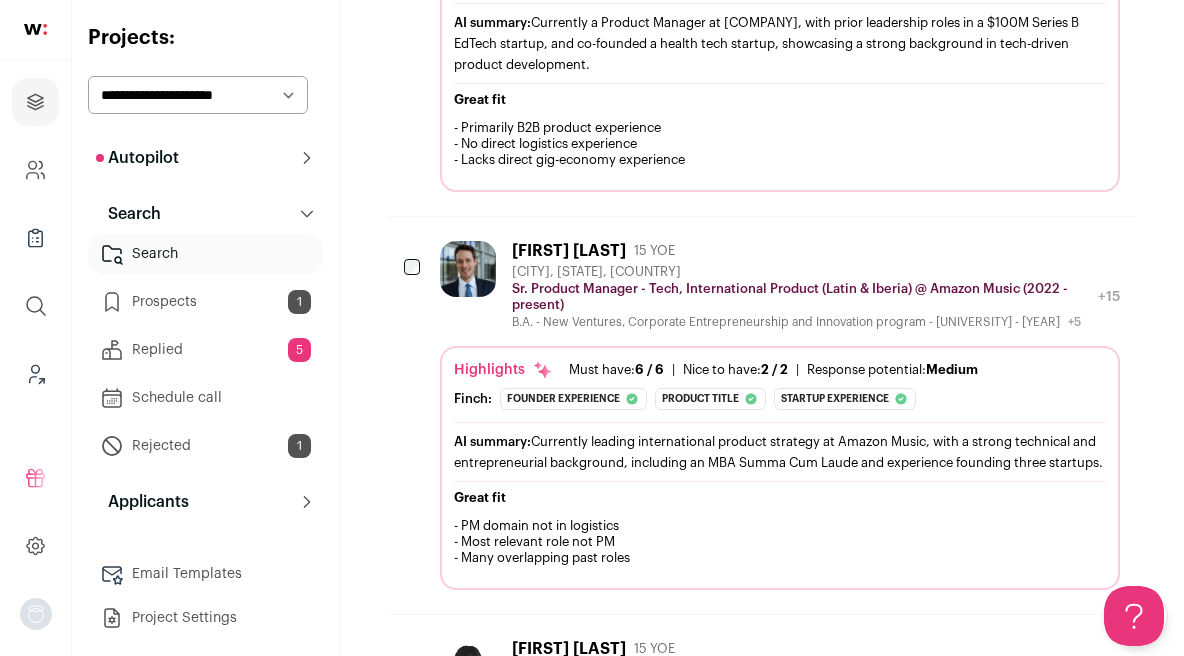 scroll, scrollTop: 1647, scrollLeft: 0, axis: vertical 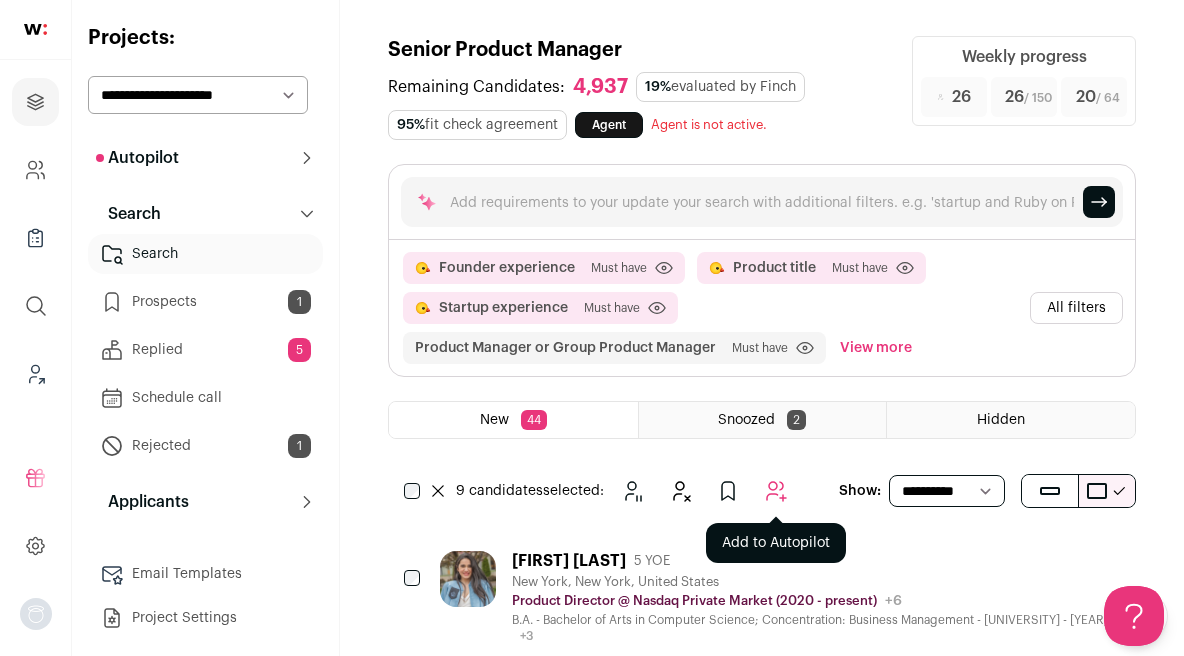 click at bounding box center (776, 491) 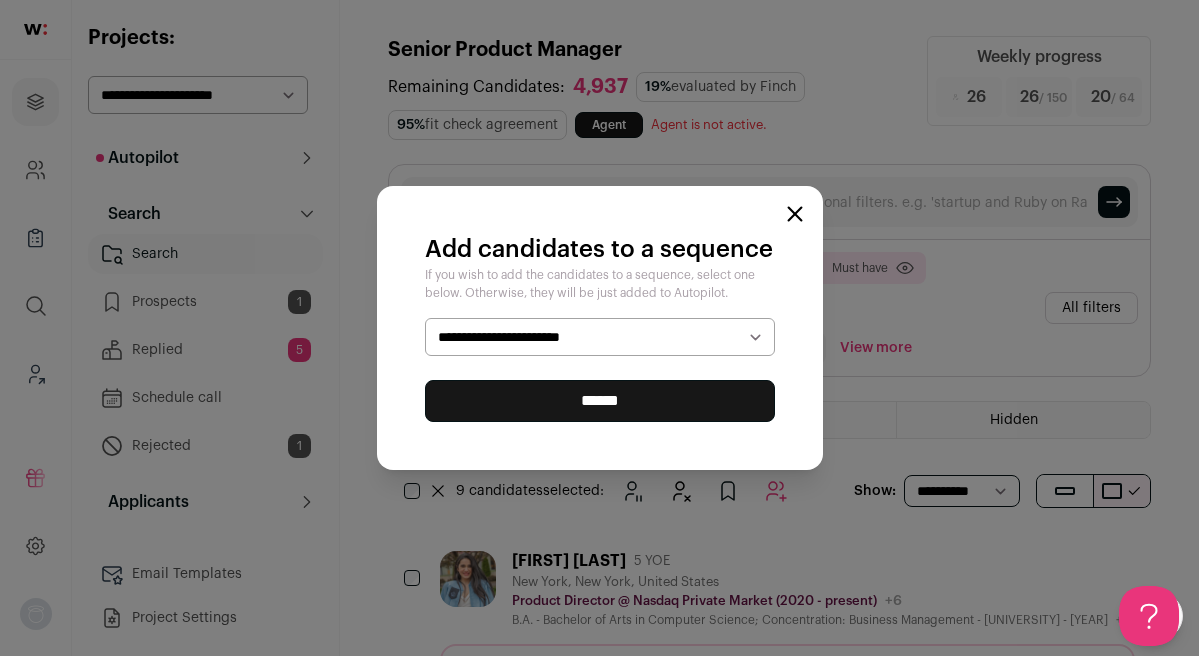 select on "*****" 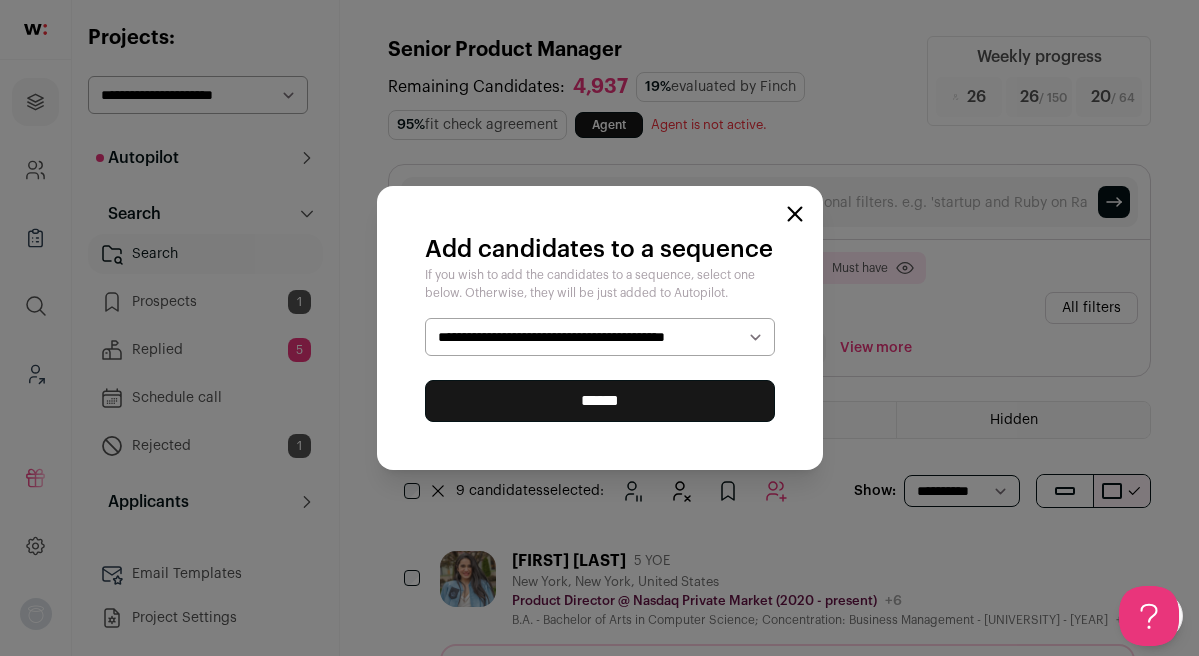 click on "******" at bounding box center (600, 401) 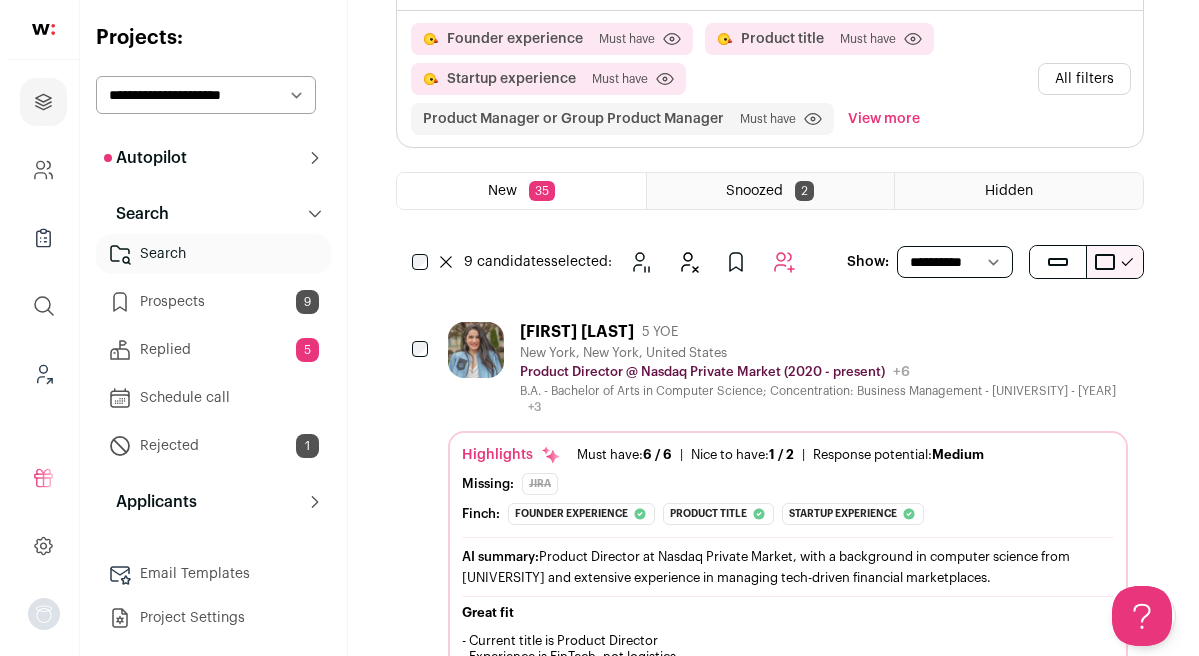 scroll, scrollTop: 290, scrollLeft: 0, axis: vertical 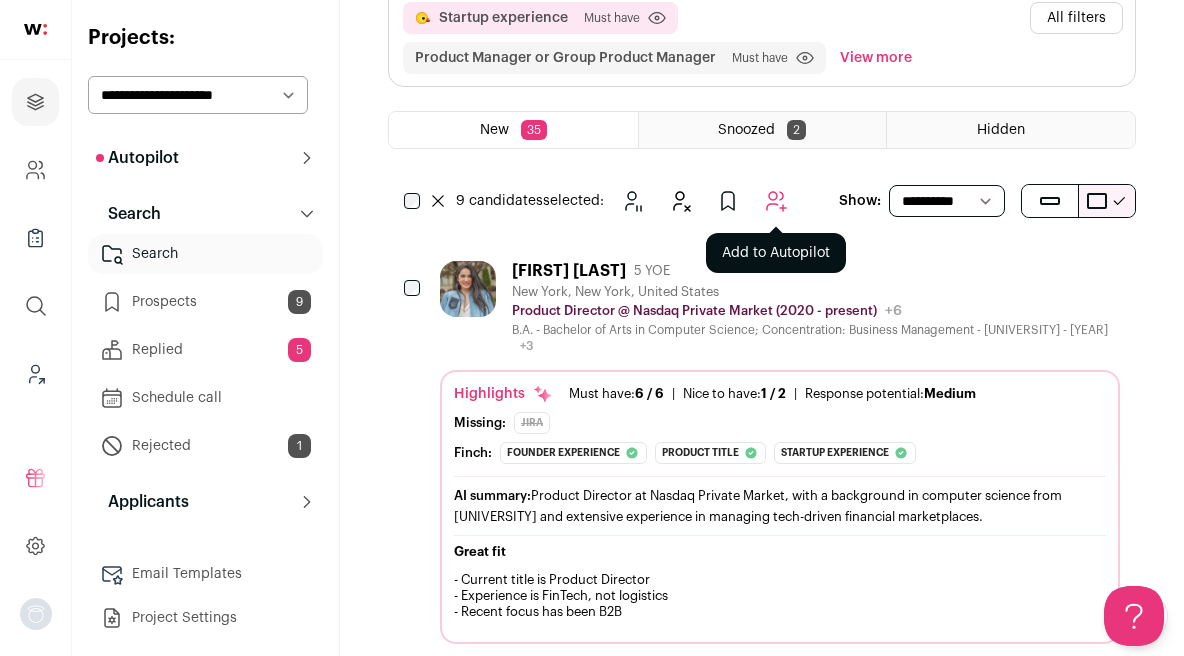 click at bounding box center [776, 201] 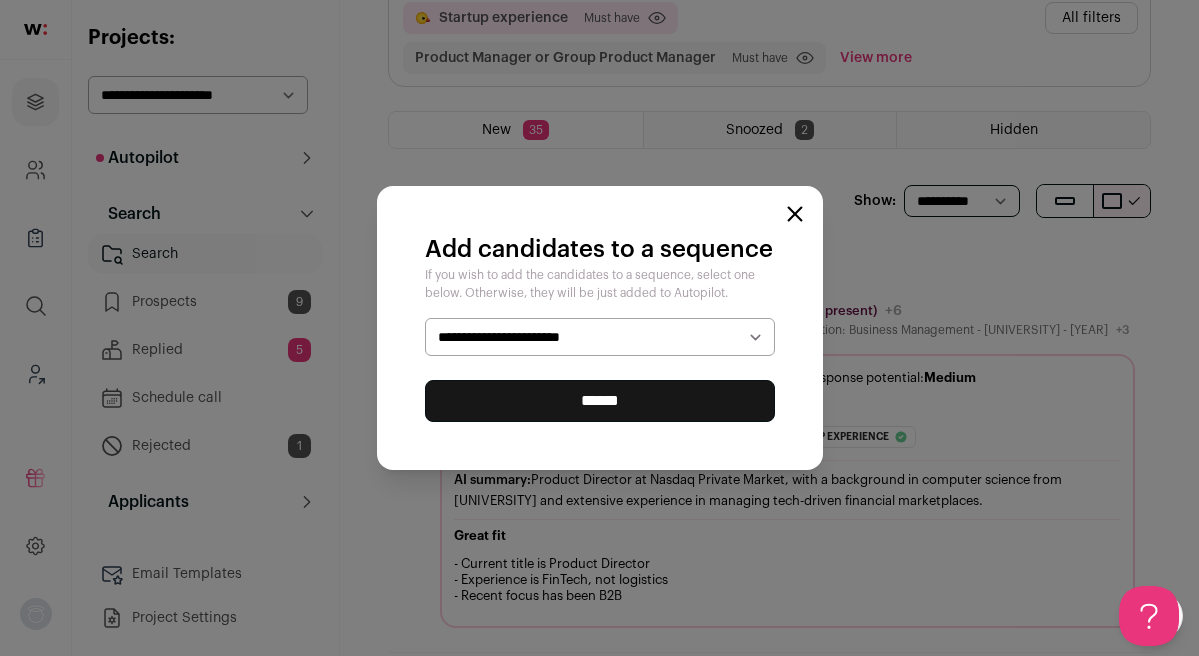 select on "*****" 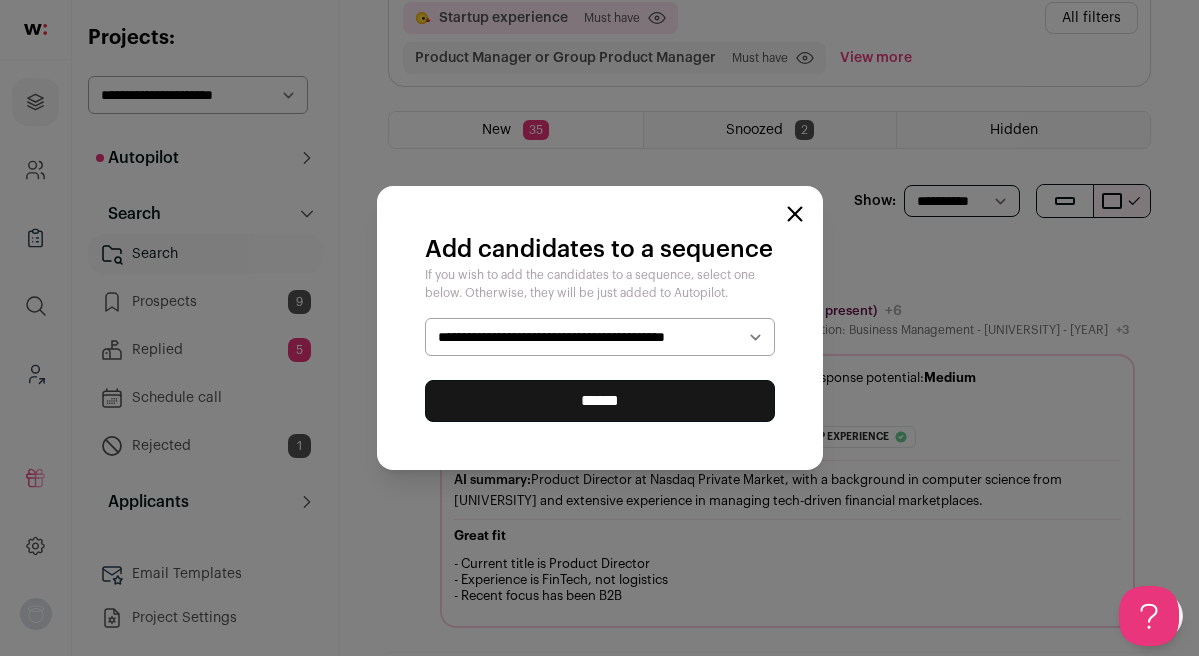 click on "******" at bounding box center (600, 401) 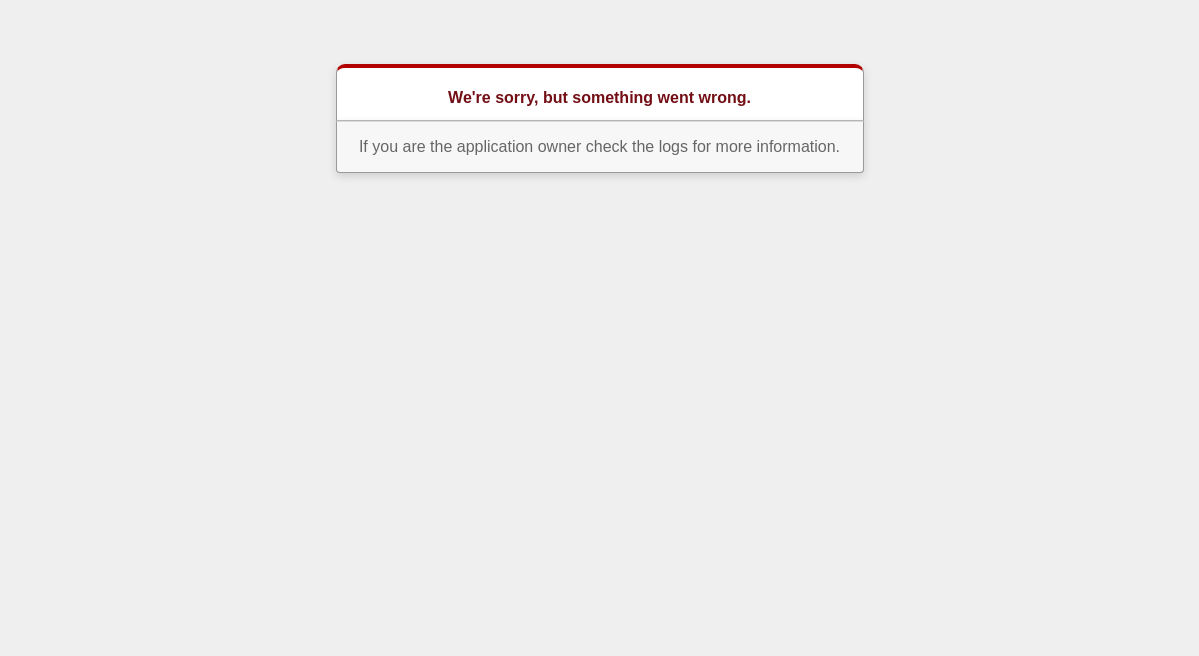 scroll, scrollTop: 0, scrollLeft: 0, axis: both 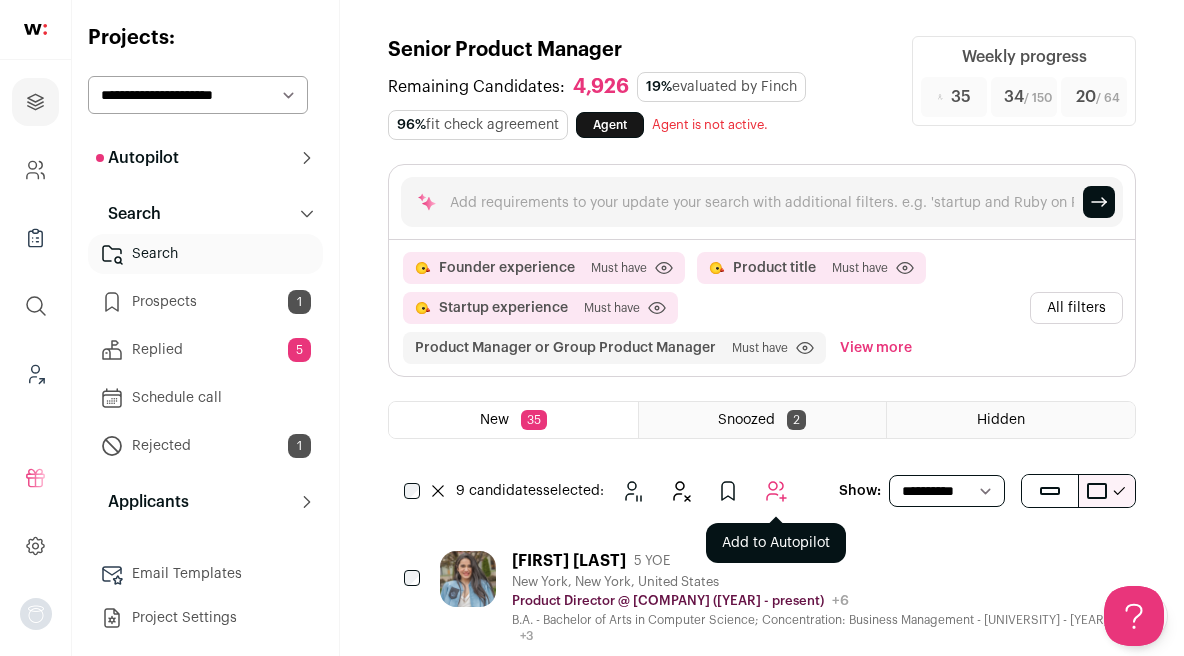 click at bounding box center (776, 491) 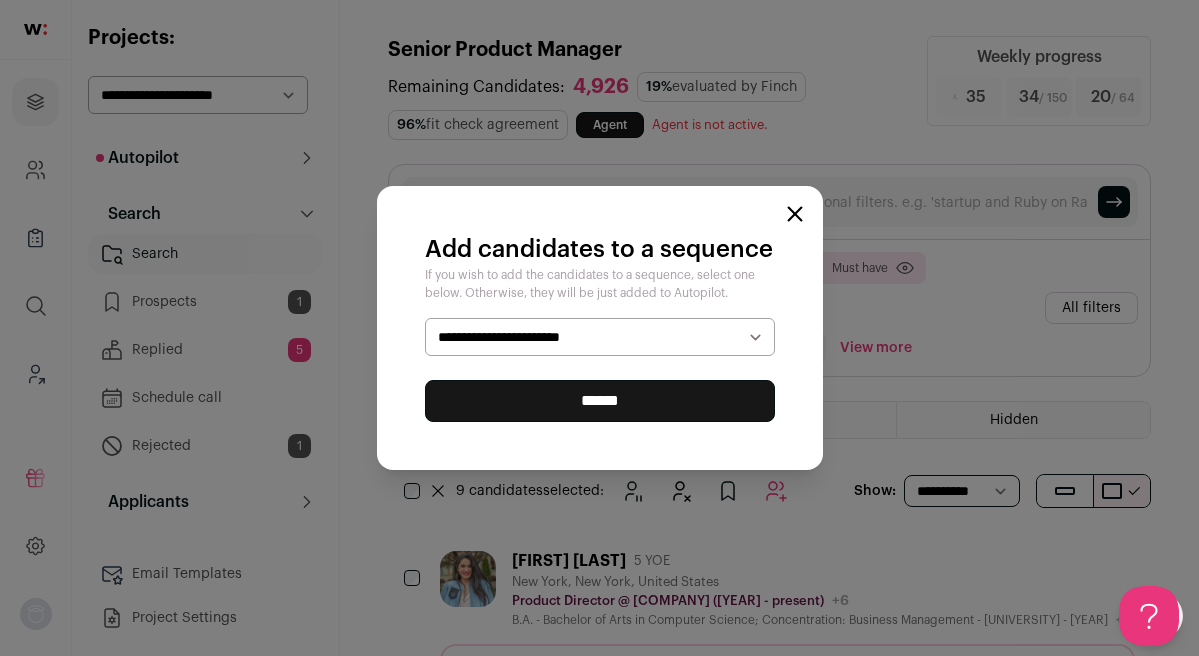 select on "*****" 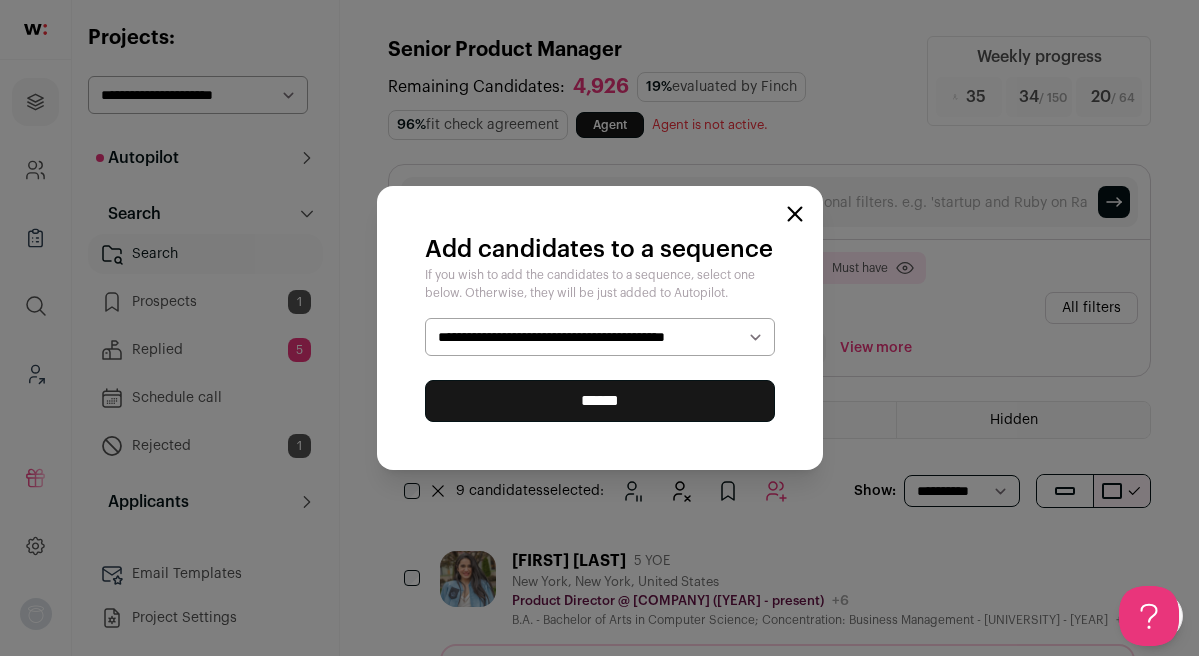 click on "******" at bounding box center [600, 401] 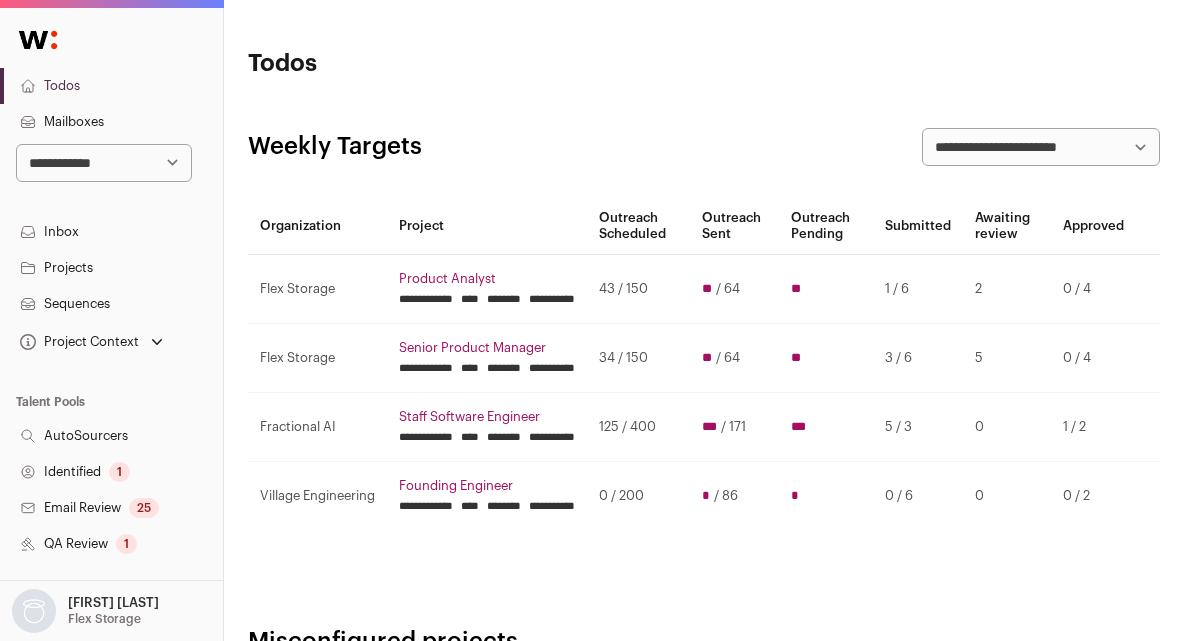 scroll, scrollTop: 0, scrollLeft: 0, axis: both 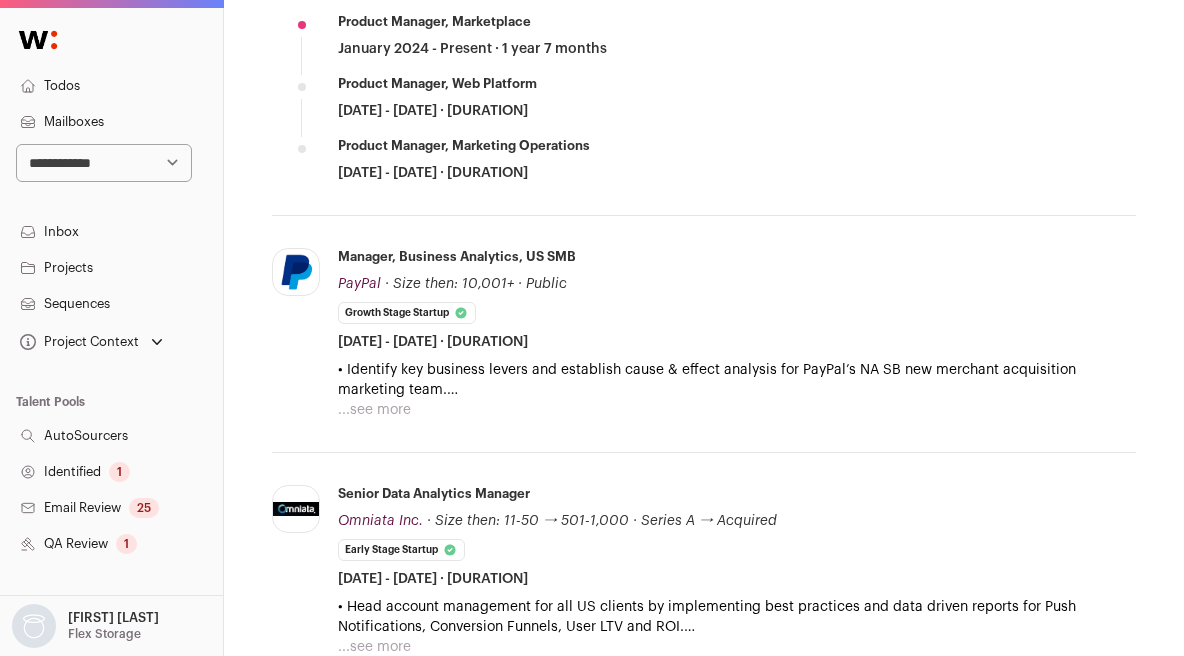 click on "PayPal
paypal.com
Add to company list
Public / Private
Public
Company size
10,001+
Tags
B2B
B2C
Fintech
SaaS
Tech
Top Tech
IPO
IPO
IPO
IPO
IPO
IPO
IPO
IPO
IPO
IPO
IPO
IPO
IPO
IPO
IPO
IPO
IPO IPO IPO IPO" at bounding box center [704, 334] 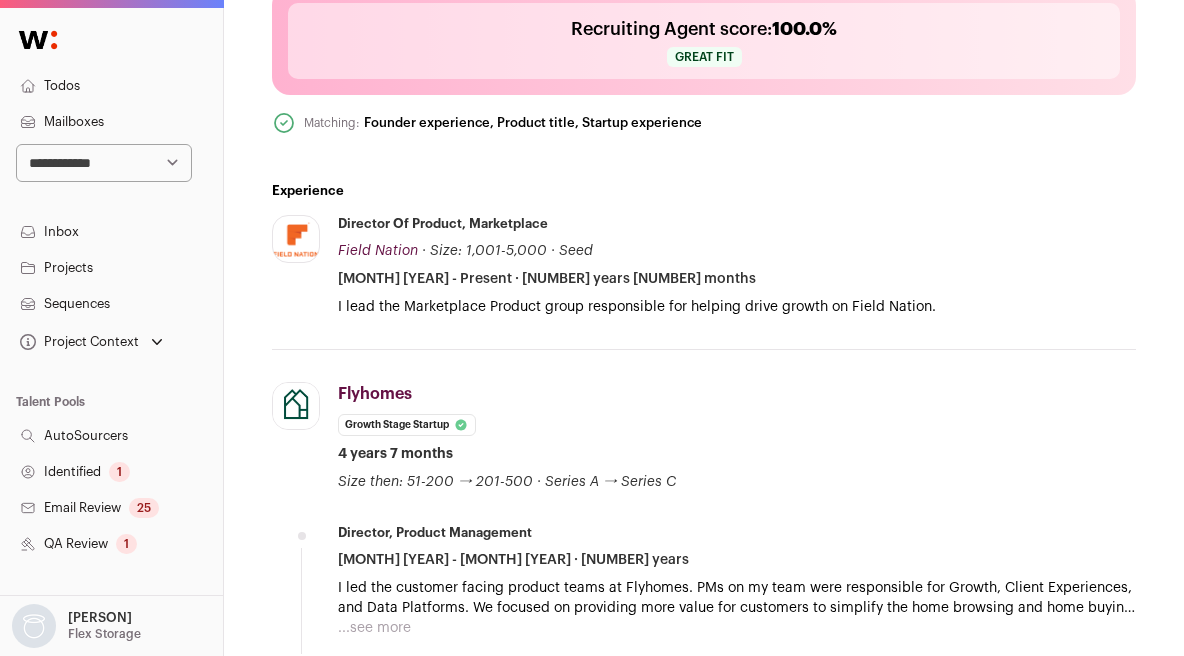 scroll, scrollTop: 801, scrollLeft: 0, axis: vertical 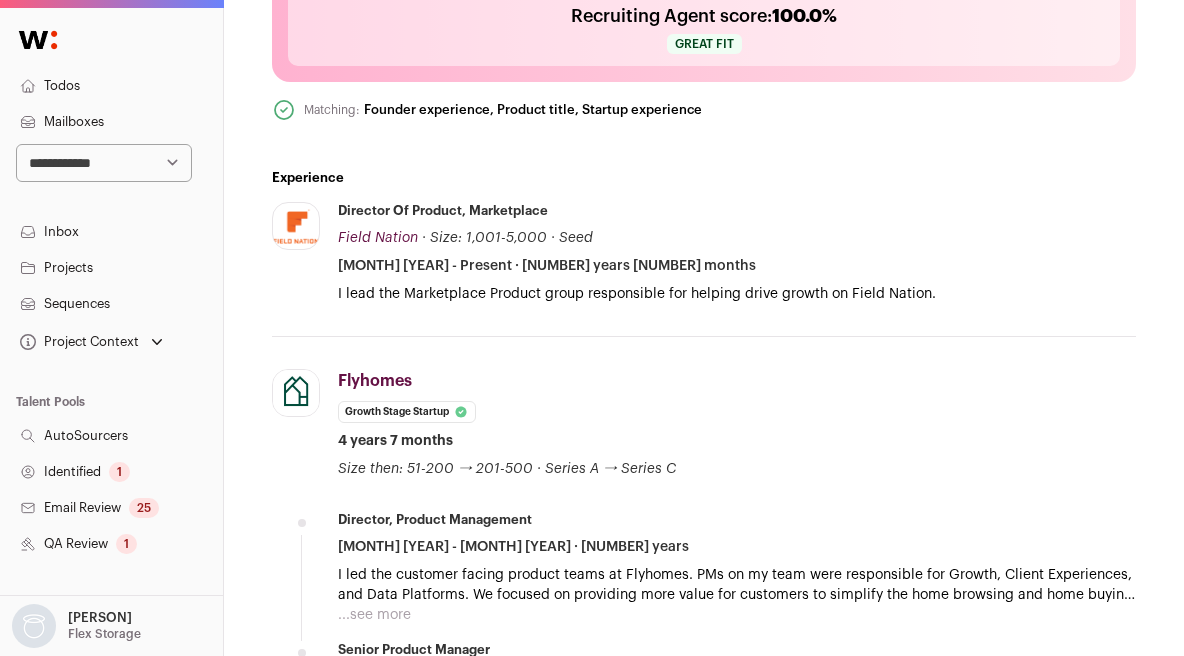 click on "I lead the Marketplace Product group responsible for helping drive growth on Field Nation." at bounding box center (737, 294) 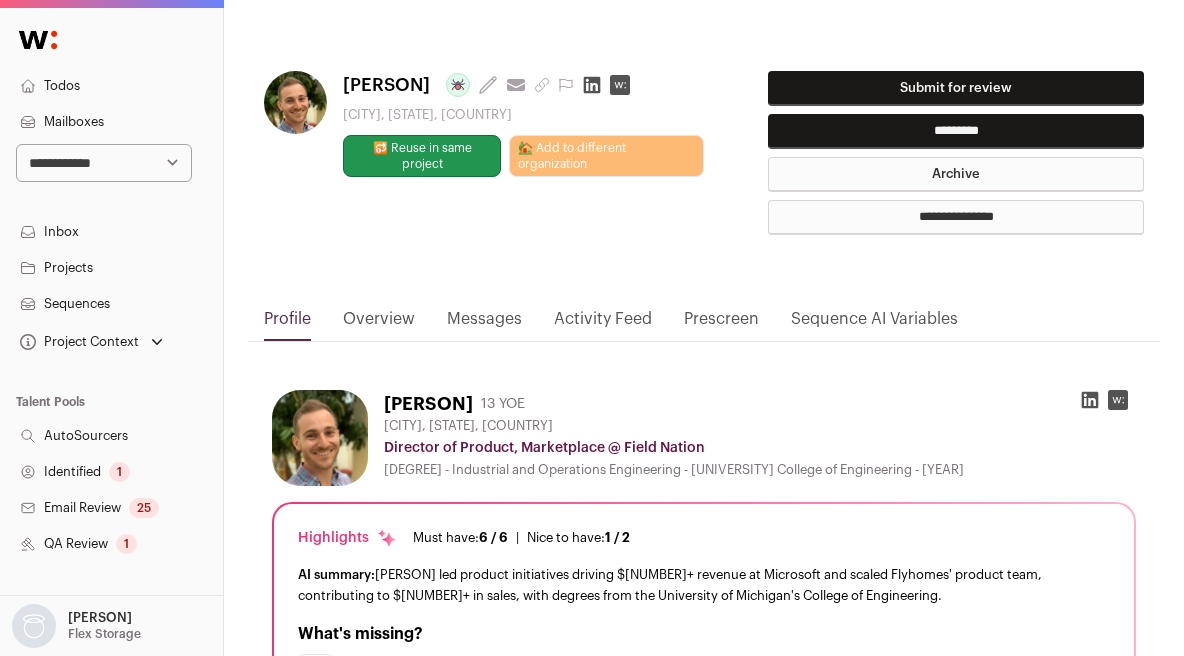 scroll, scrollTop: 0, scrollLeft: 0, axis: both 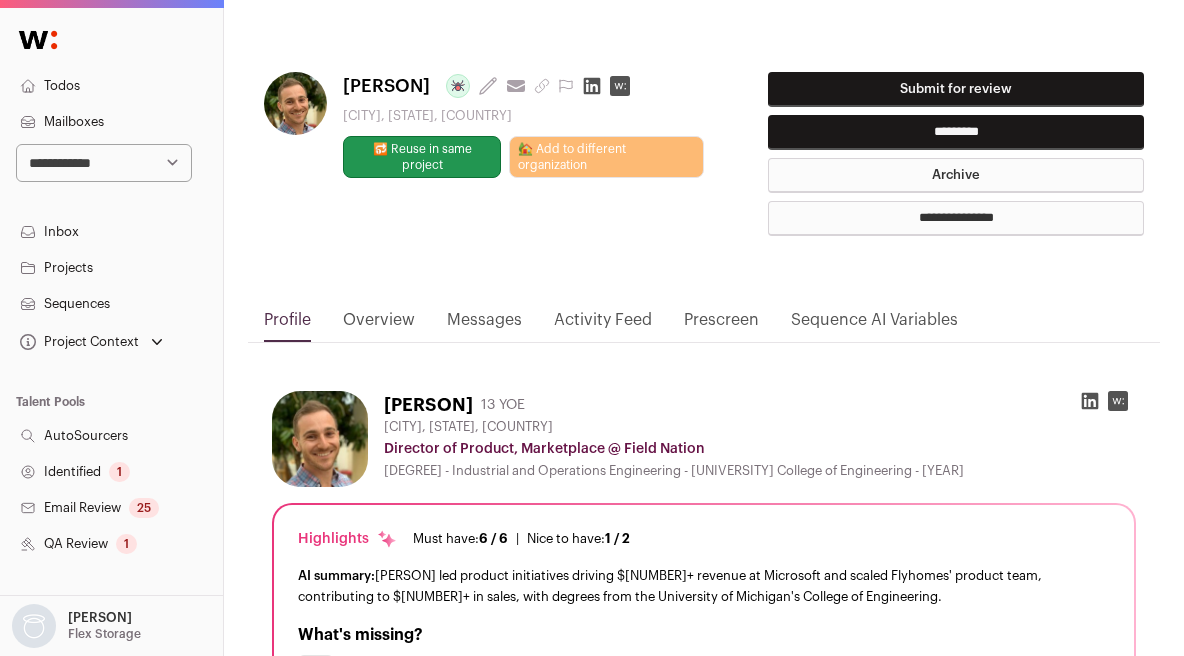 click on "Submit for review" at bounding box center (956, 89) 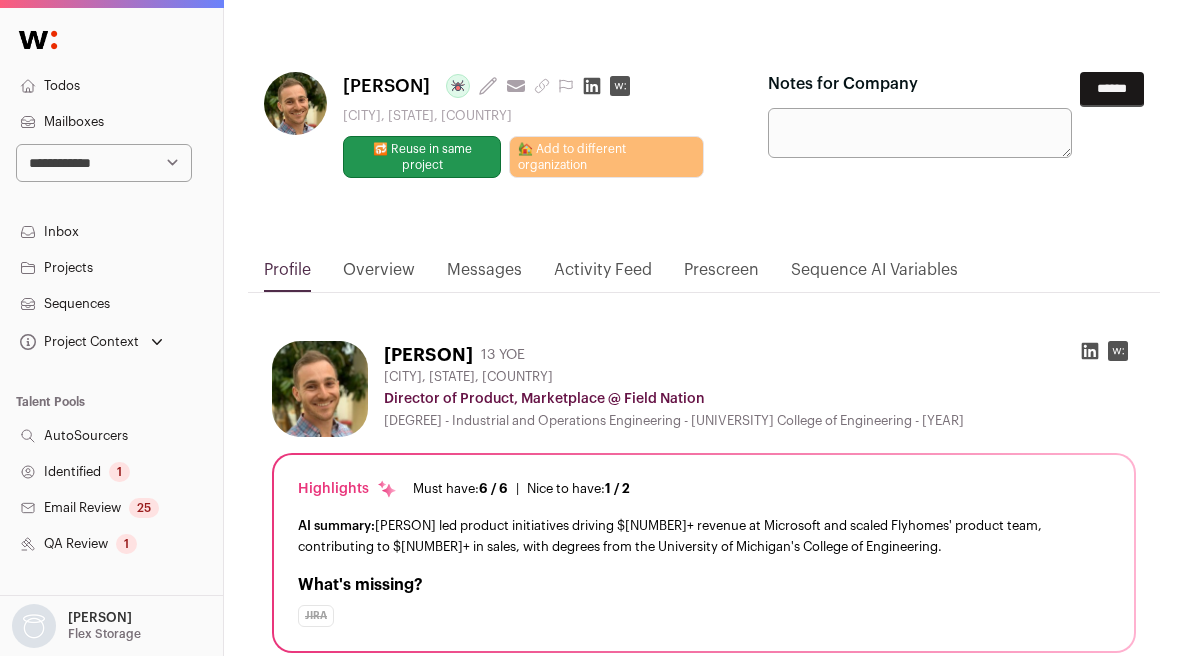 click on "Notes for Company" at bounding box center (920, 133) 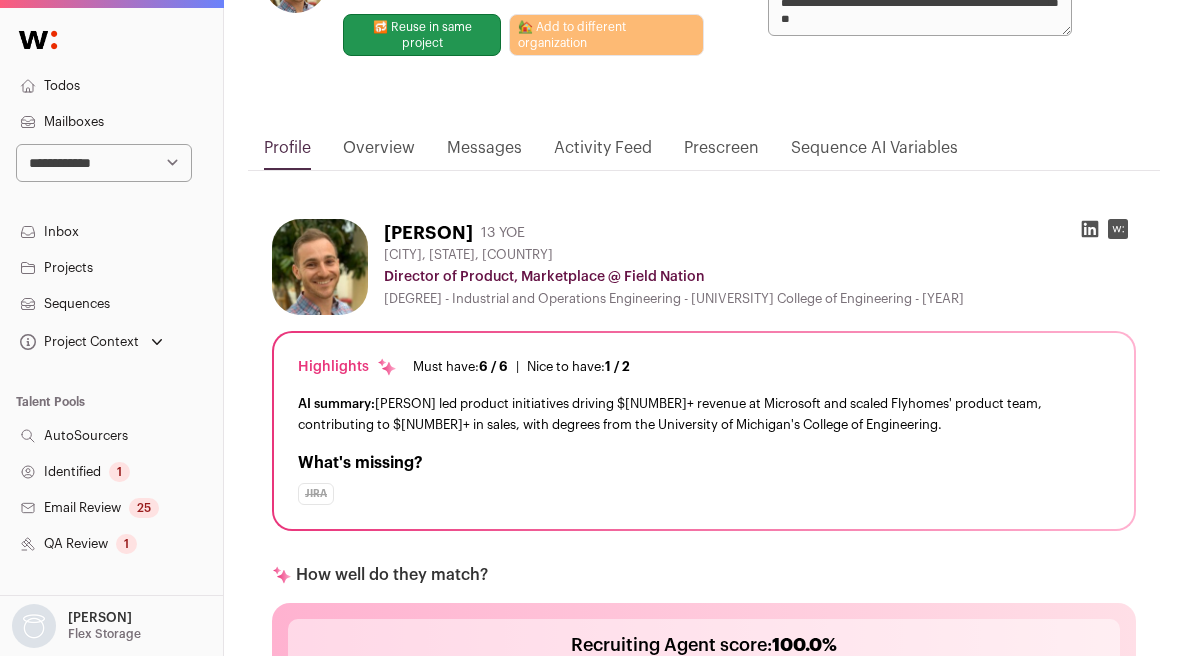 scroll, scrollTop: 0, scrollLeft: 0, axis: both 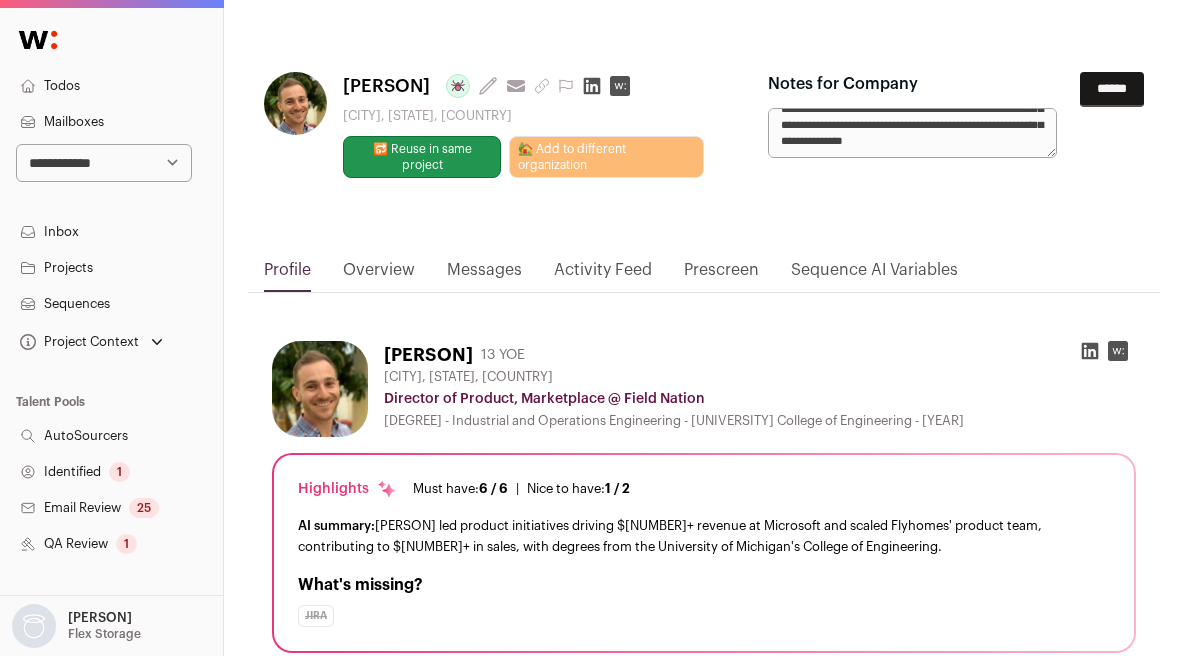 type on "**********" 